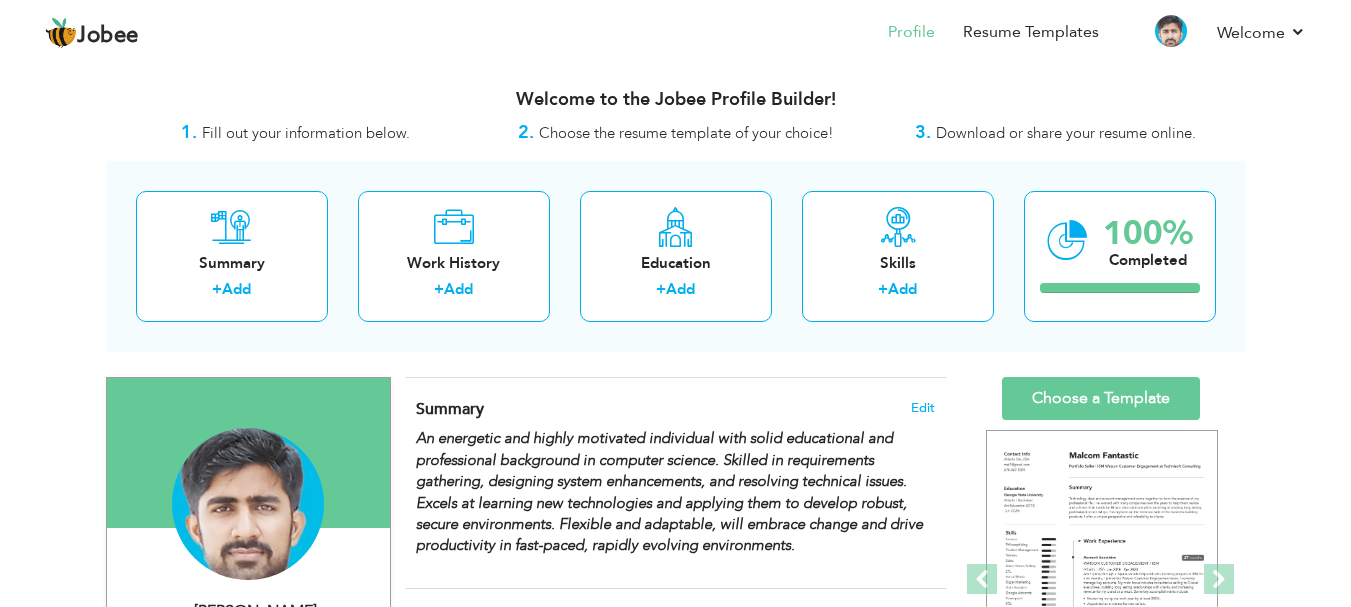 scroll, scrollTop: 0, scrollLeft: 0, axis: both 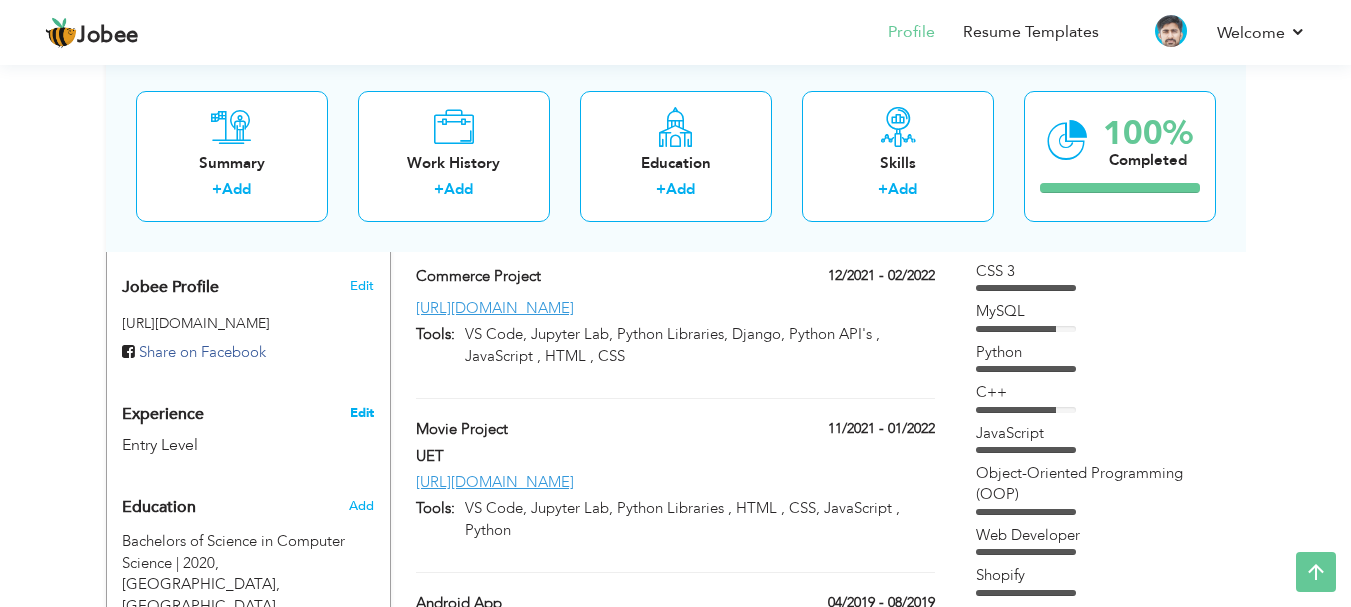 click on "Edit" at bounding box center [362, 413] 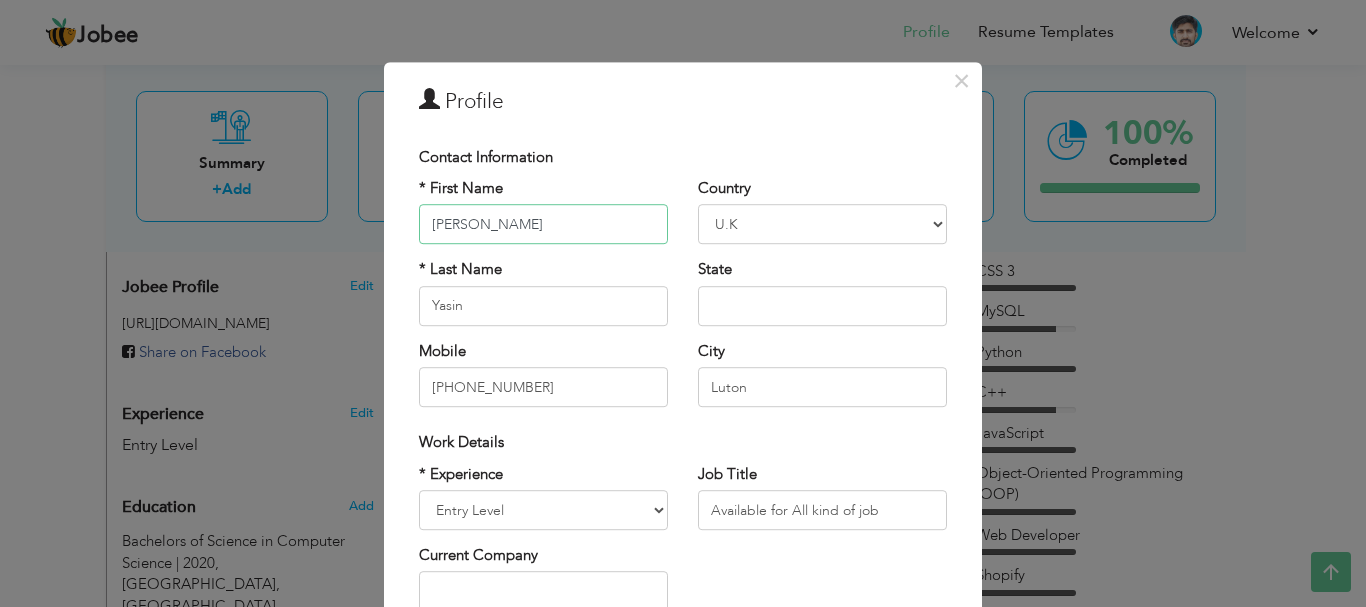 scroll, scrollTop: 57, scrollLeft: 0, axis: vertical 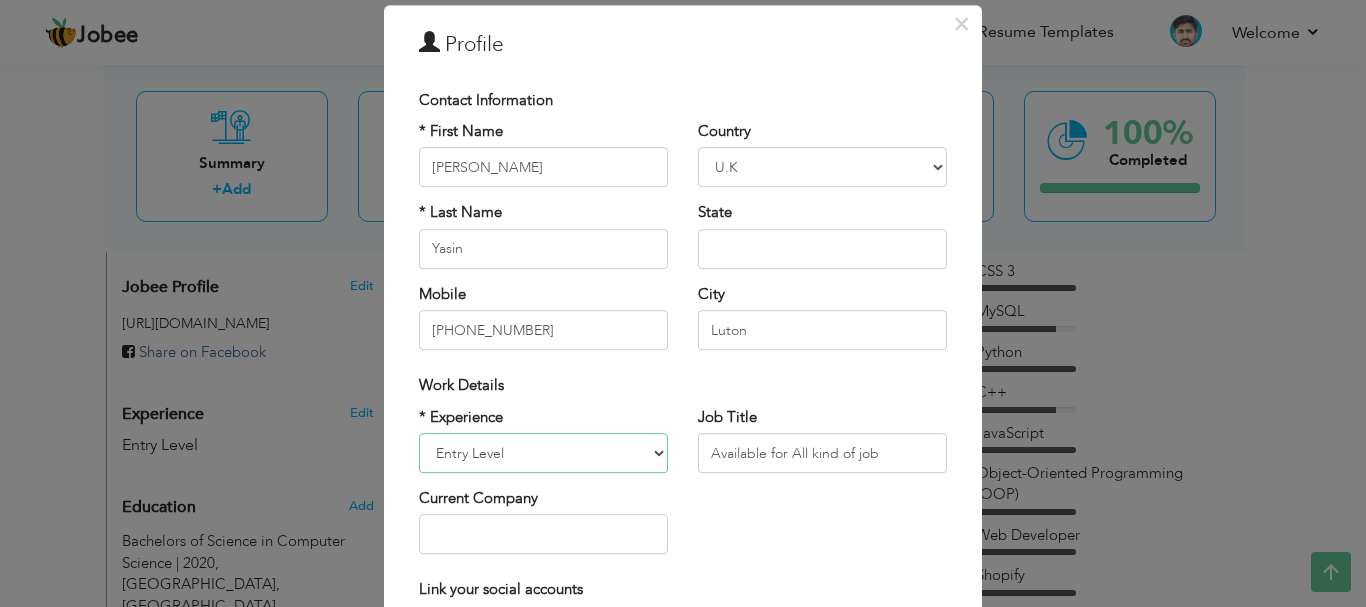 click on "Entry Level Less than 1 Year 1 Year 2 Years 3 Years 4 Years 5 Years 6 Years 7 Years 8 Years 9 Years 10 Years 11 Years 12 Years 13 Years 14 Years 15 Years 16 Years 17 Years 18 Years 19 Years 20 Years 21 Years 22 Years 23 Years 24 Years 25 Years 26 Years 27 Years 28 Years 29 Years 30 Years 31 Years 32 Years 33 Years 34 Years 35 Years More than 35 Years" at bounding box center (543, 453) 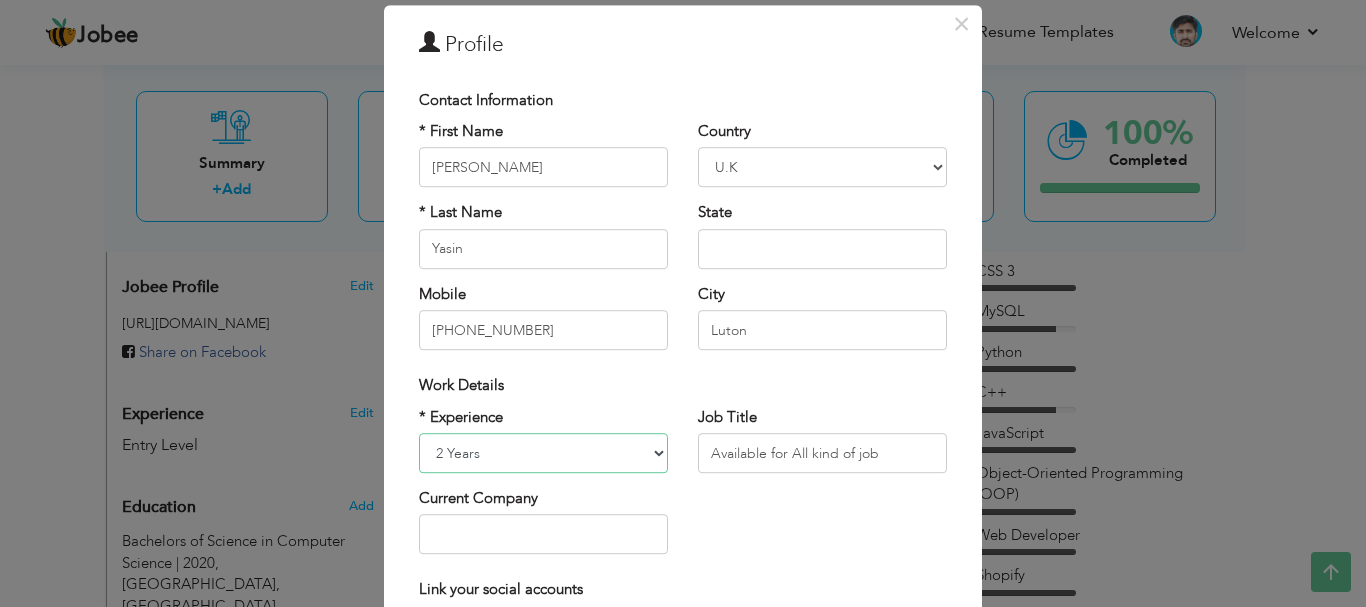 click on "Entry Level Less than 1 Year 1 Year 2 Years 3 Years 4 Years 5 Years 6 Years 7 Years 8 Years 9 Years 10 Years 11 Years 12 Years 13 Years 14 Years 15 Years 16 Years 17 Years 18 Years 19 Years 20 Years 21 Years 22 Years 23 Years 24 Years 25 Years 26 Years 27 Years 28 Years 29 Years 30 Years 31 Years 32 Years 33 Years 34 Years 35 Years More than 35 Years" at bounding box center (543, 453) 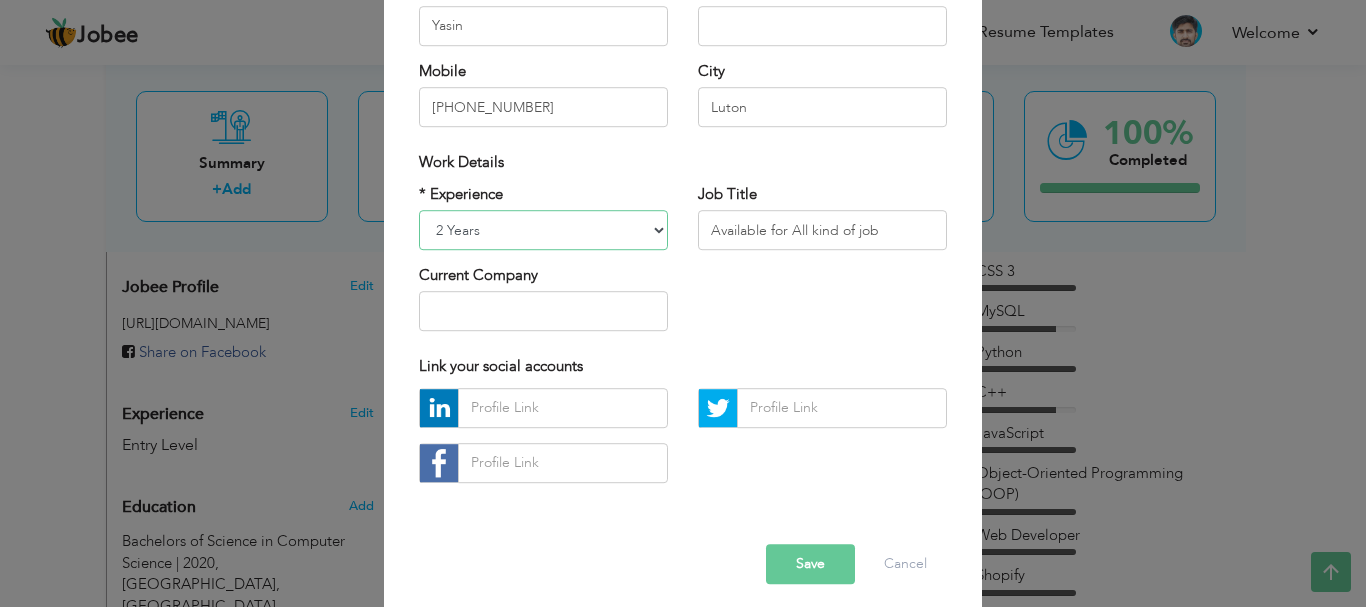 scroll, scrollTop: 281, scrollLeft: 0, axis: vertical 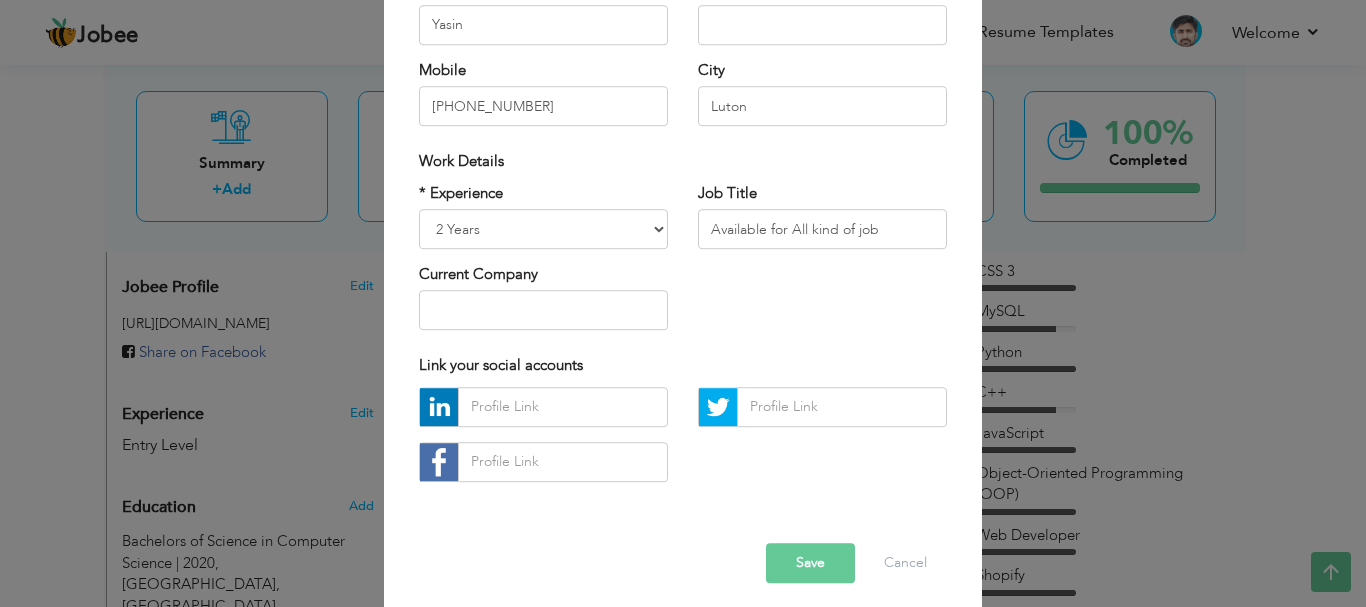 click at bounding box center (439, 407) 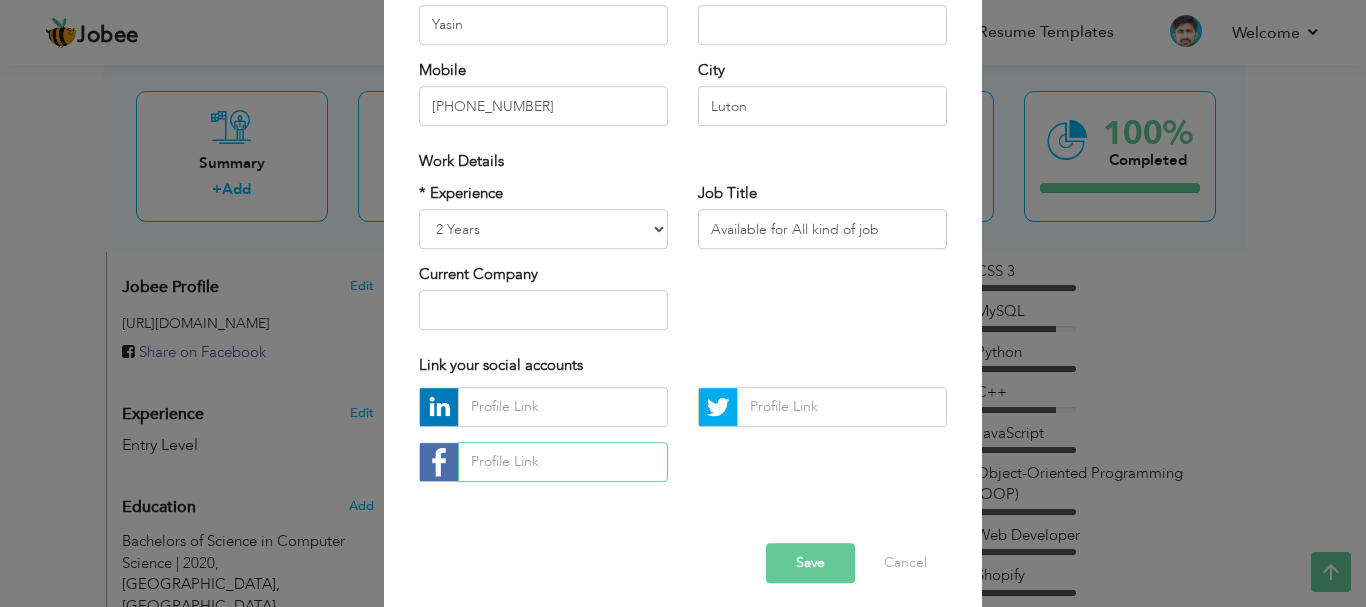 click at bounding box center (563, 462) 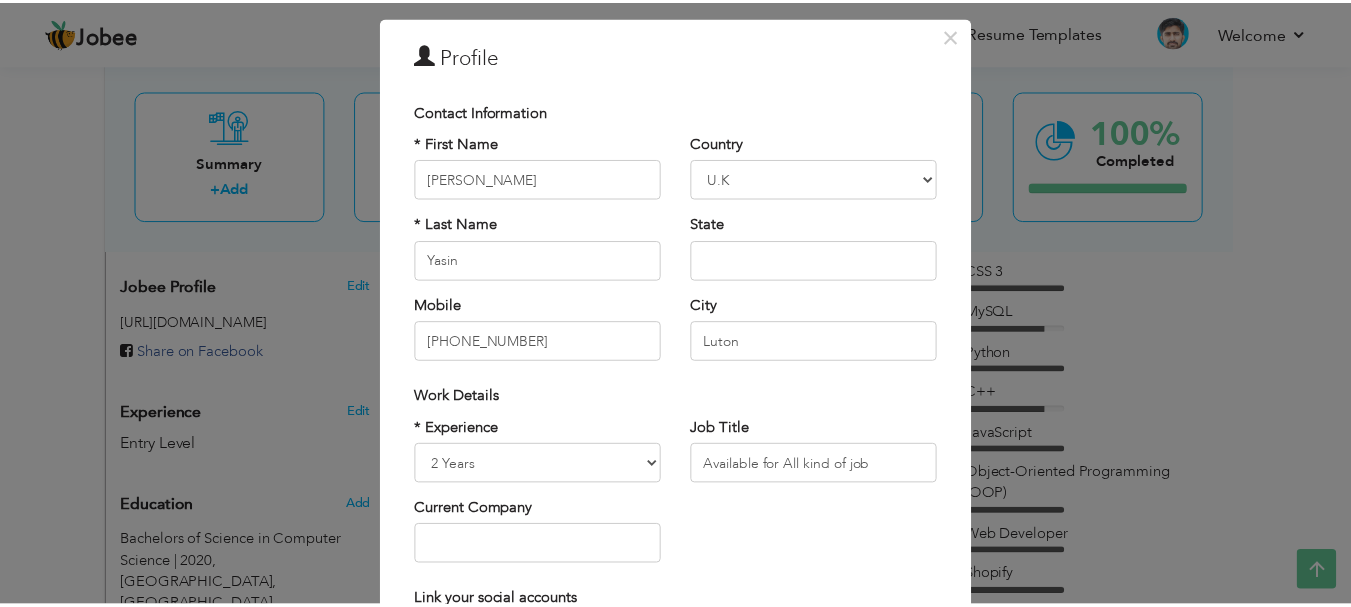 scroll, scrollTop: 292, scrollLeft: 0, axis: vertical 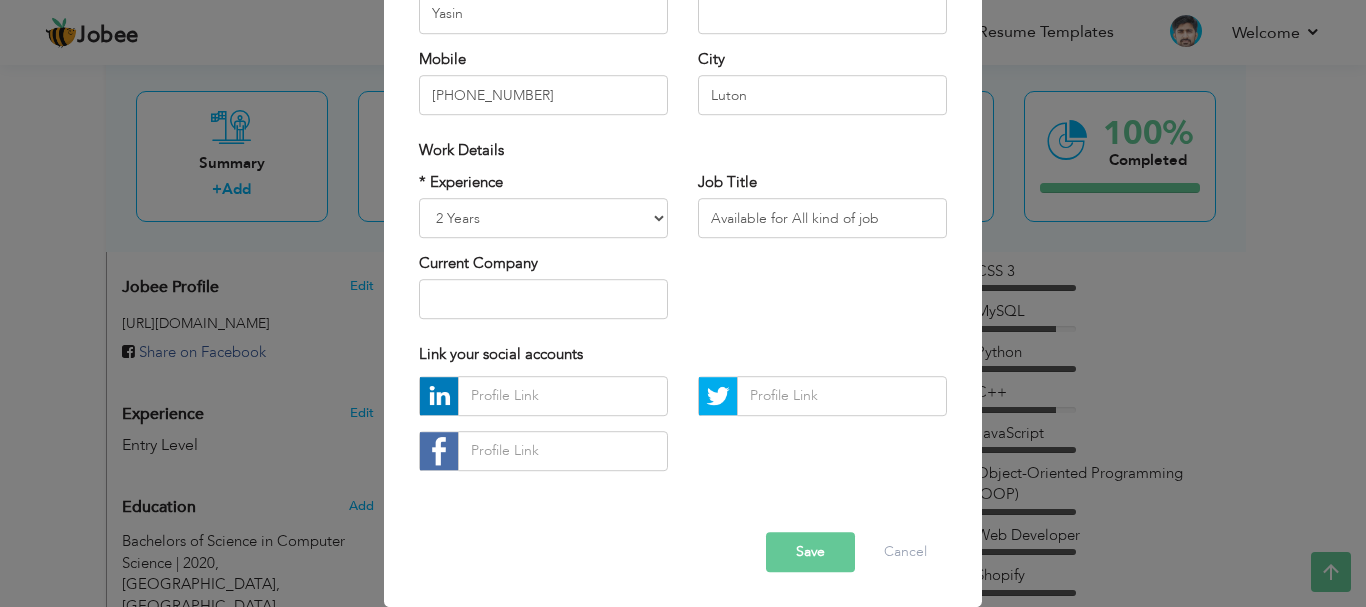 click on "Save" at bounding box center (810, 552) 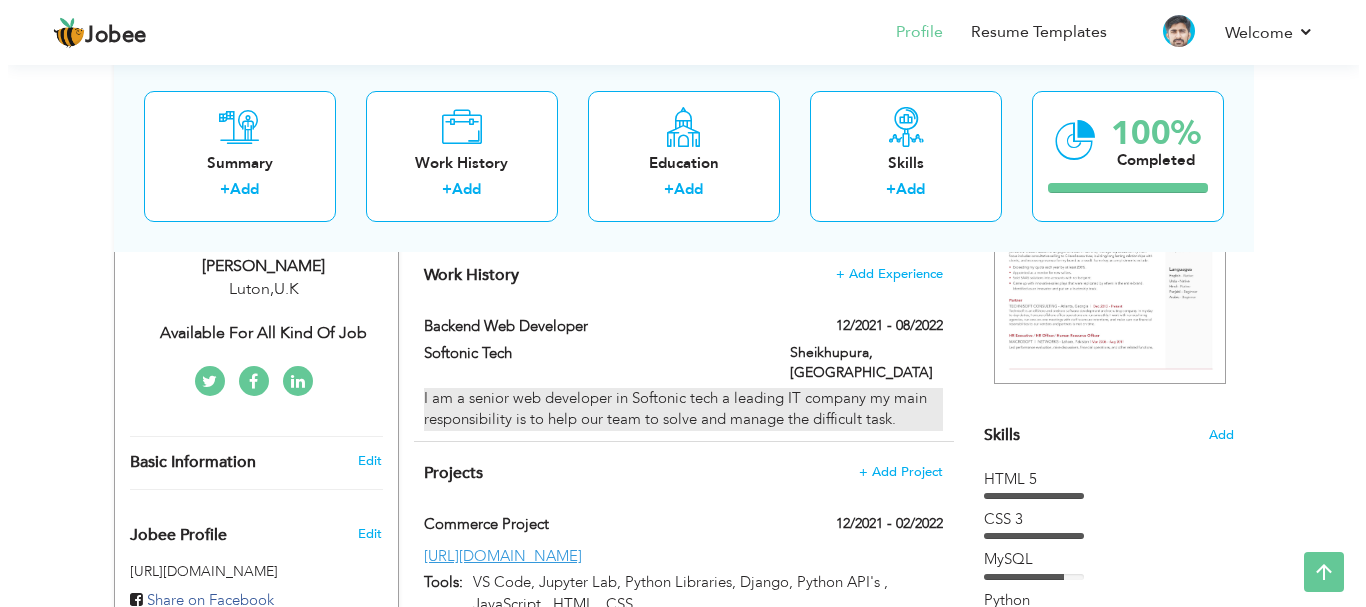 scroll, scrollTop: 346, scrollLeft: 0, axis: vertical 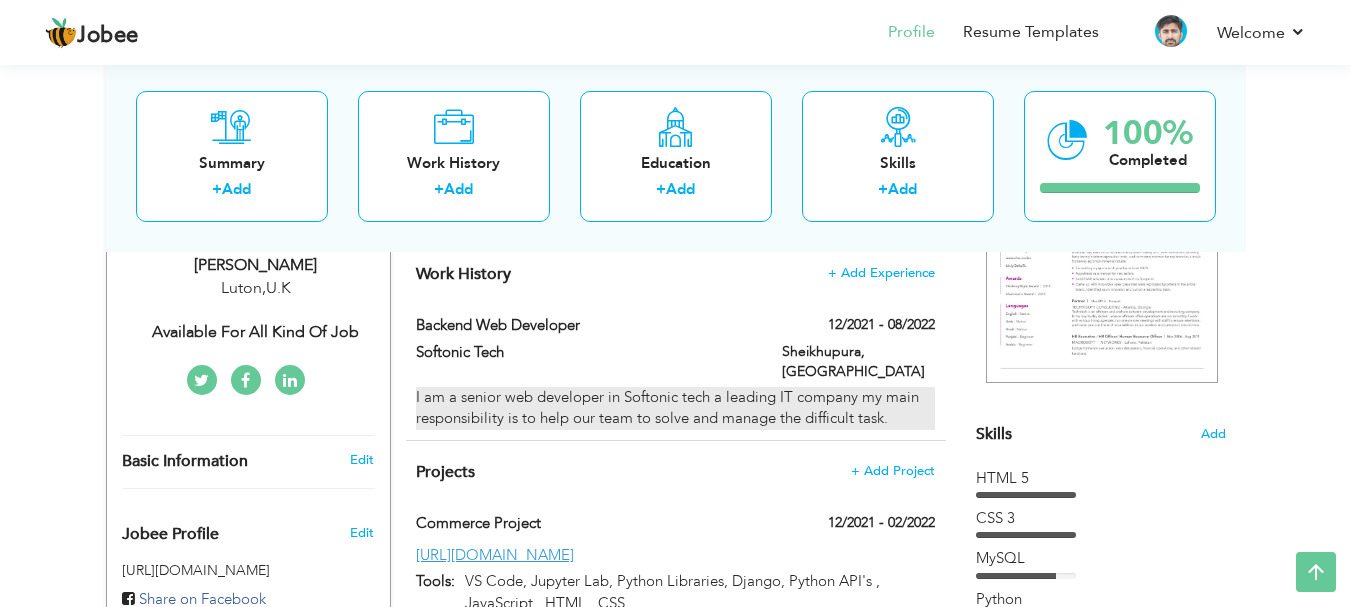 click on "I am a senior web developer in Softonic tech a leading IT company my main responsibility is to help our team to solve and manage the difficult task." at bounding box center [675, 408] 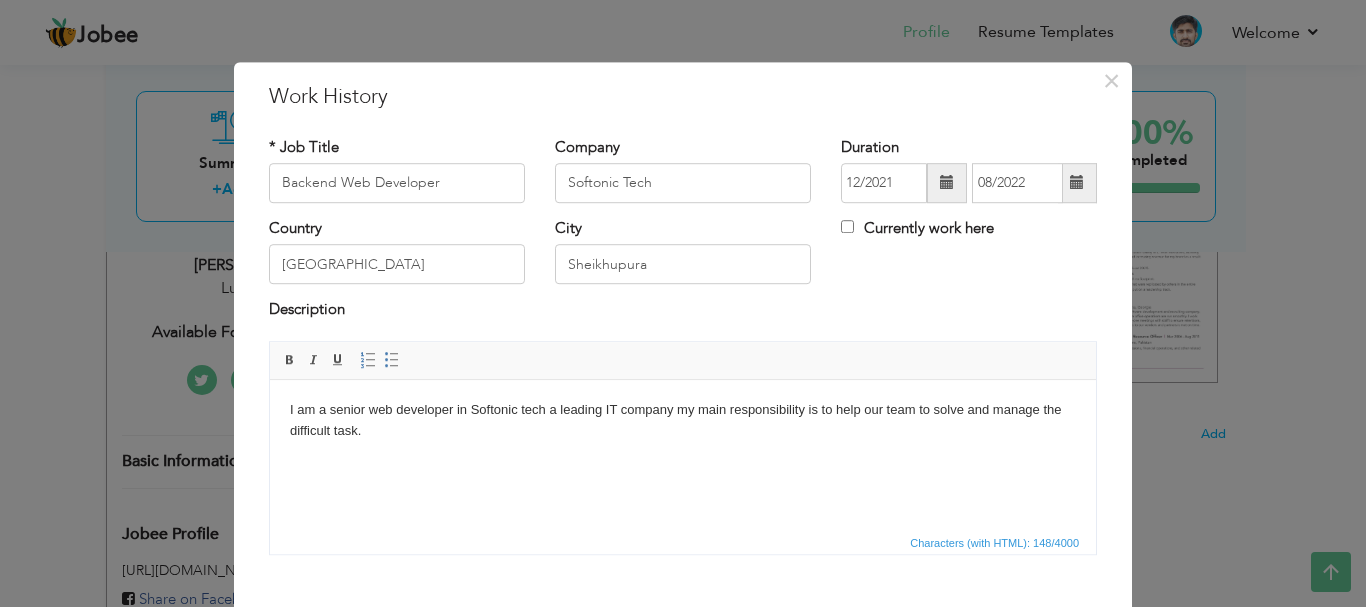 click on "I am a senior web developer in Softonic tech a leading IT company my main responsibility is to help our team to solve and manage the difficult task." at bounding box center (683, 420) 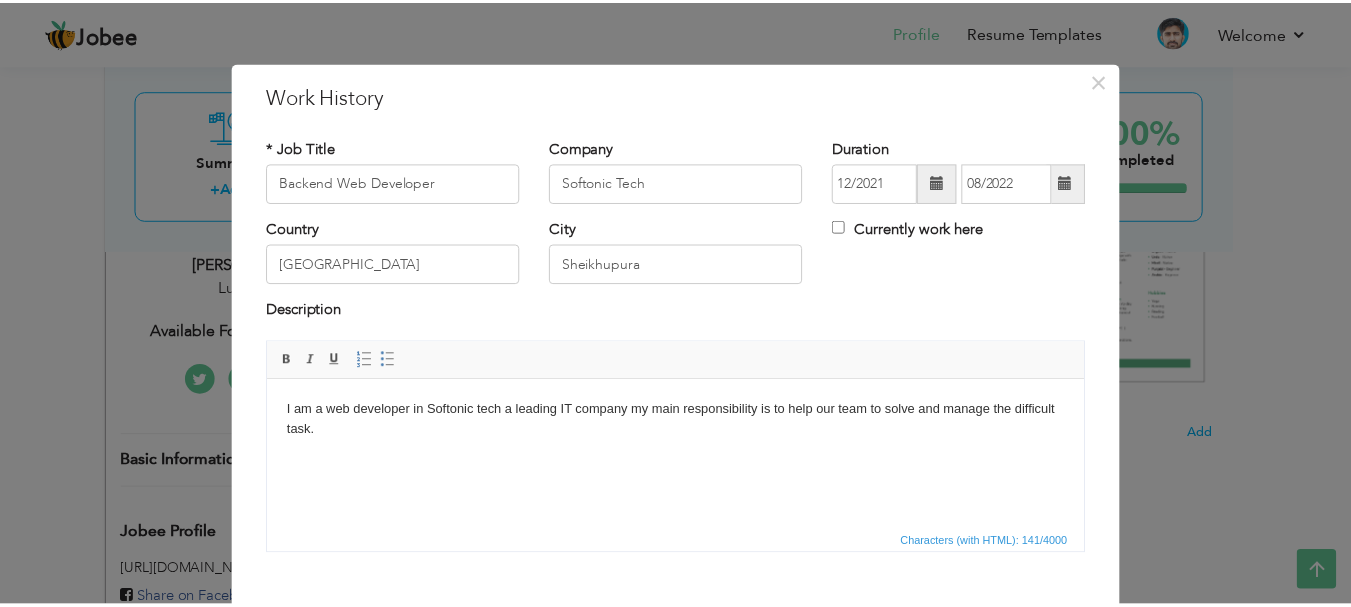 scroll, scrollTop: 110, scrollLeft: 0, axis: vertical 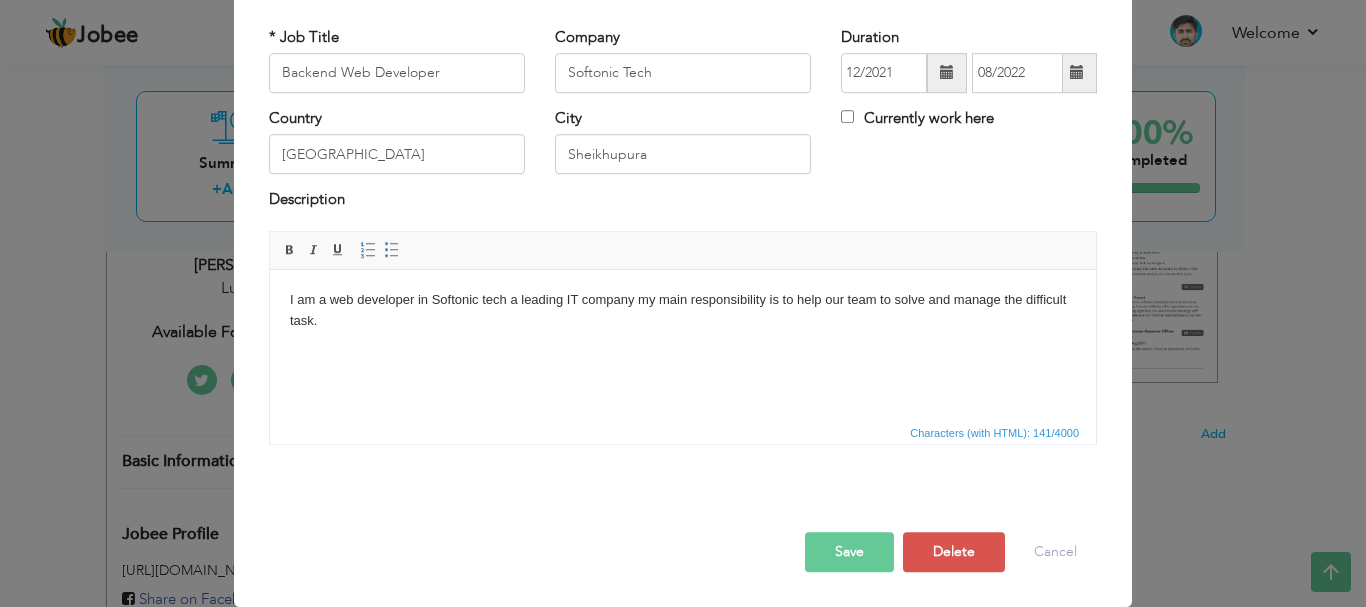 click on "Save" at bounding box center (849, 552) 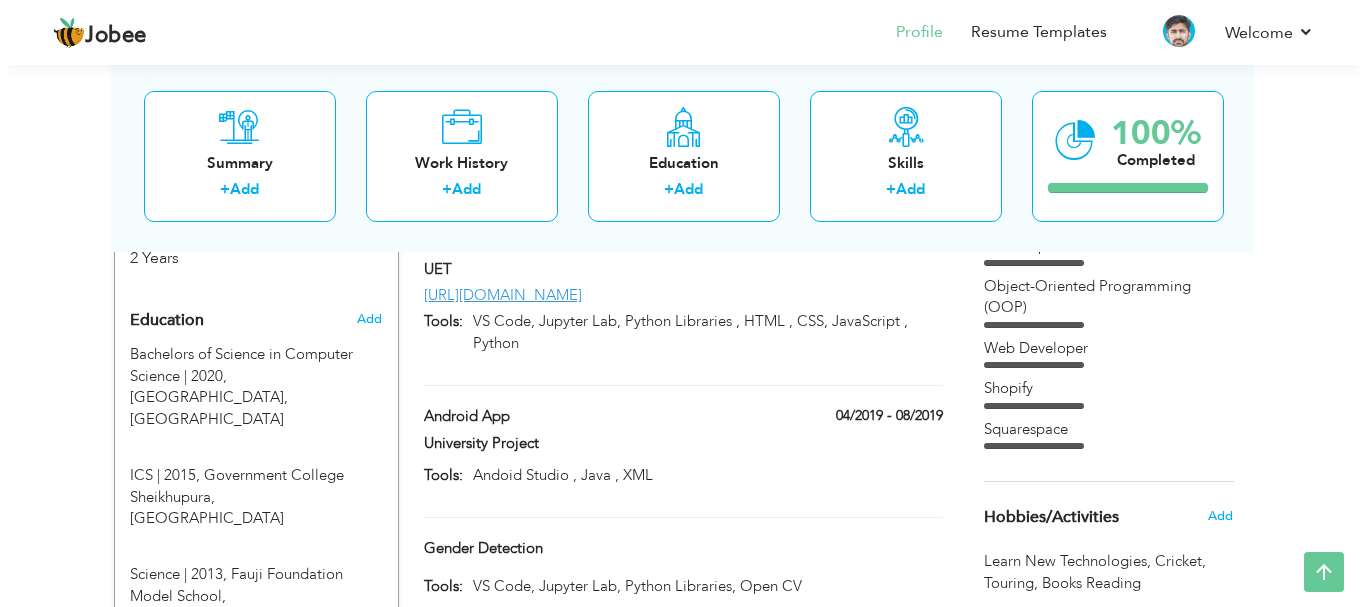 scroll, scrollTop: 779, scrollLeft: 0, axis: vertical 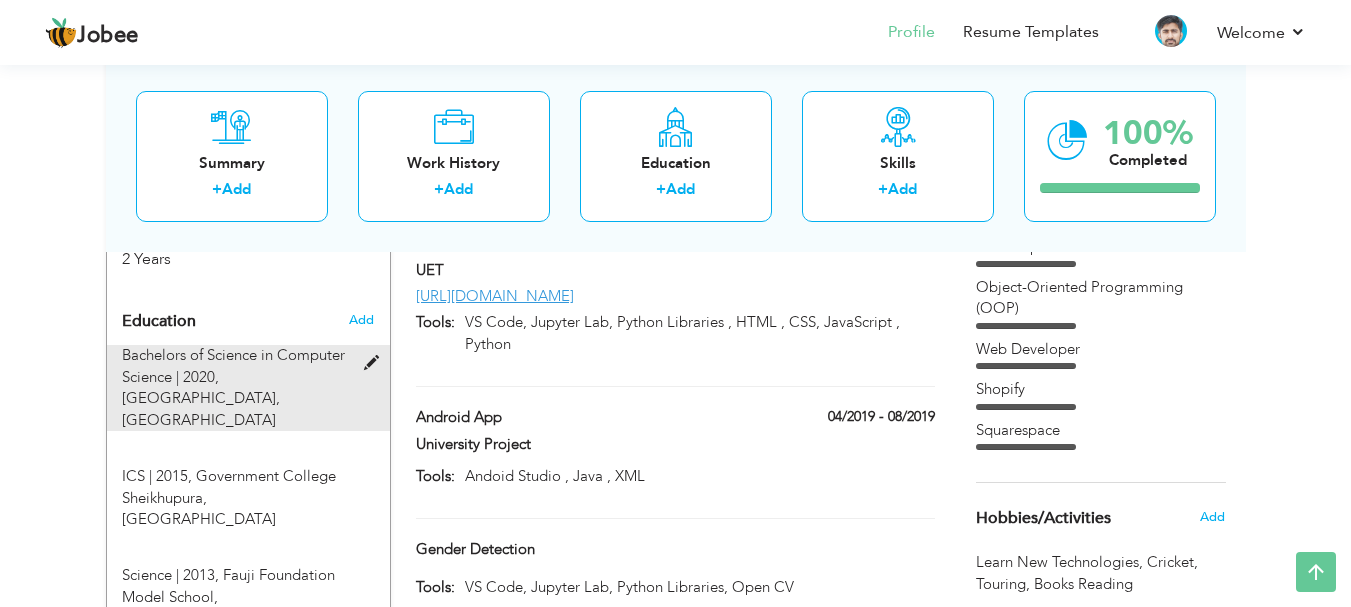 click at bounding box center (376, 363) 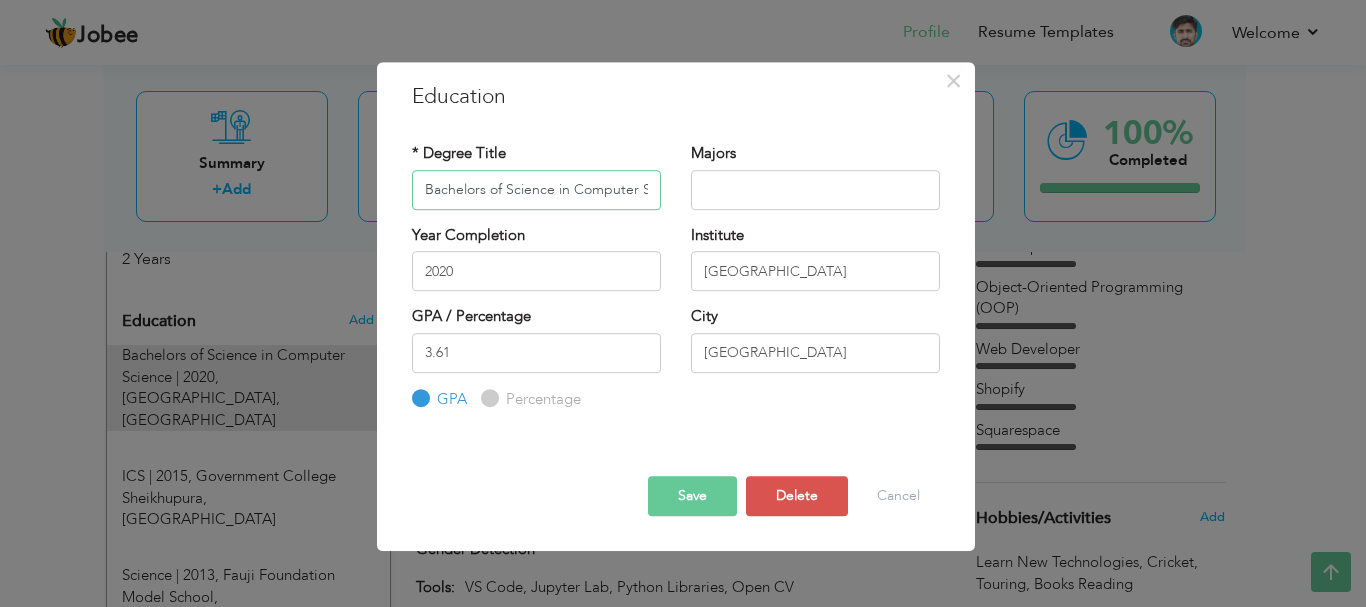 scroll, scrollTop: 0, scrollLeft: 39, axis: horizontal 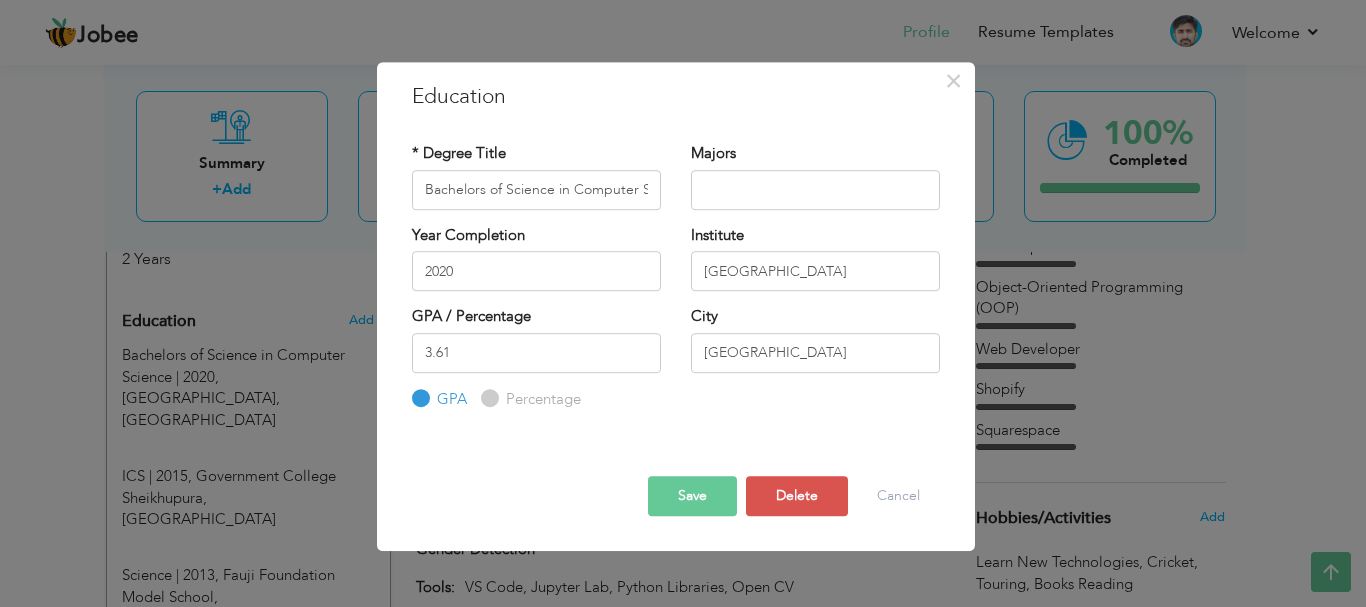 click on "Save" at bounding box center [692, 496] 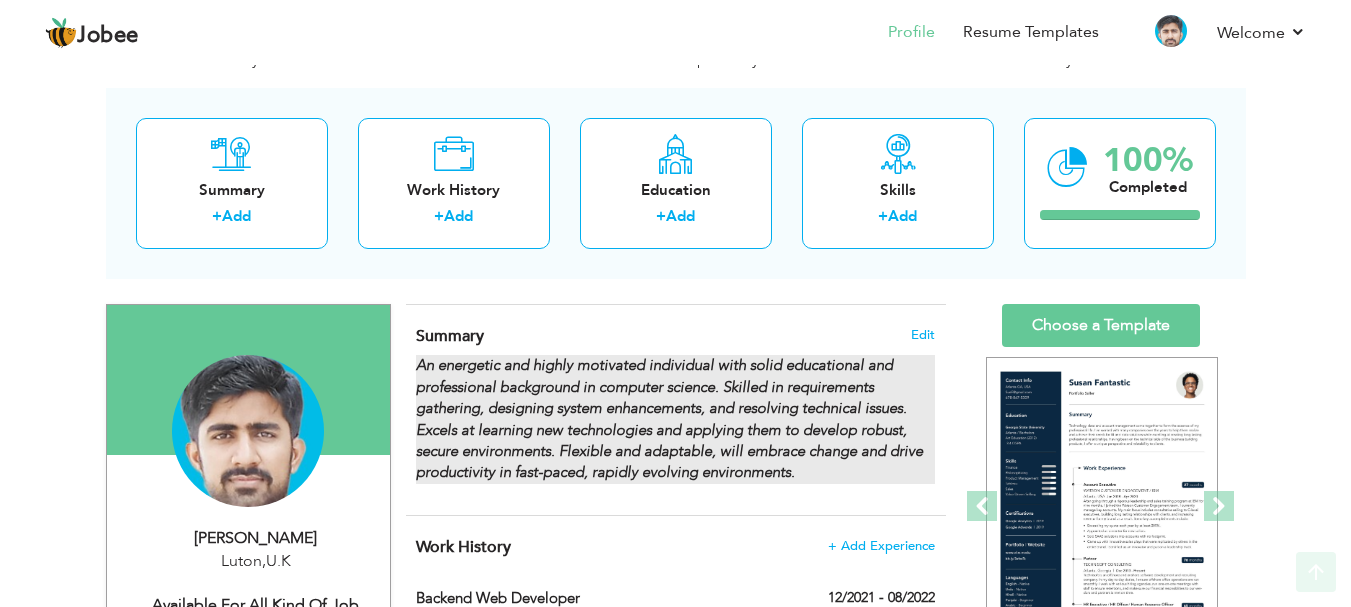scroll, scrollTop: 77, scrollLeft: 0, axis: vertical 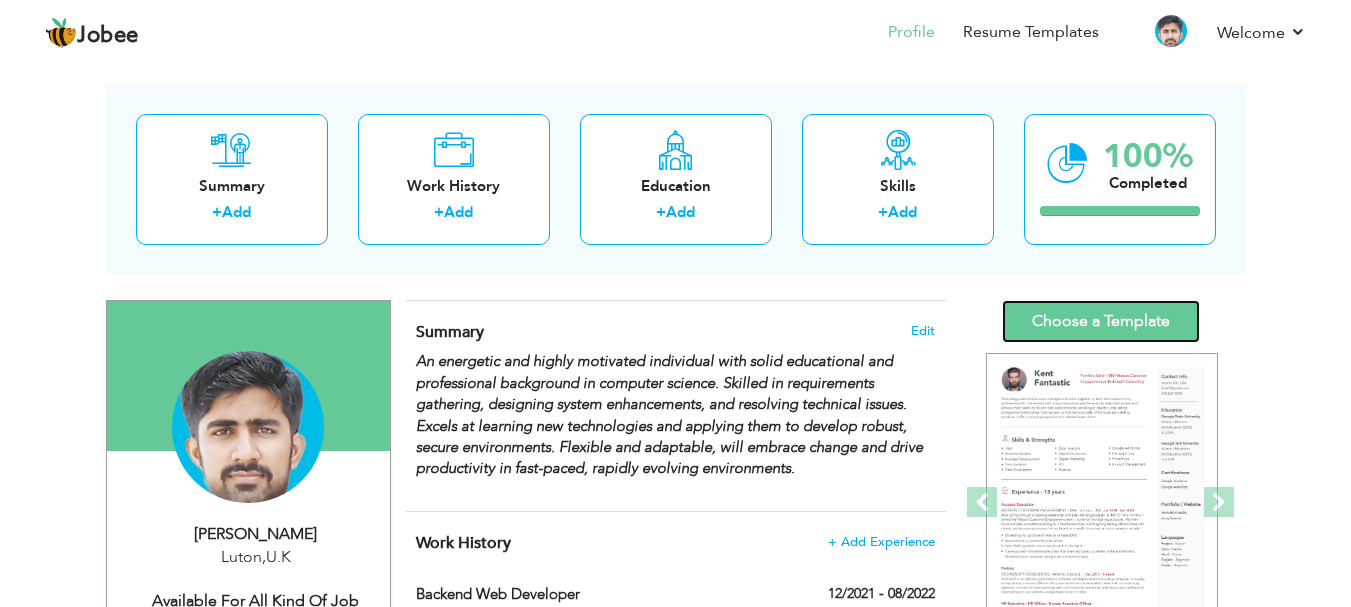 click on "Choose a Template" at bounding box center [1101, 321] 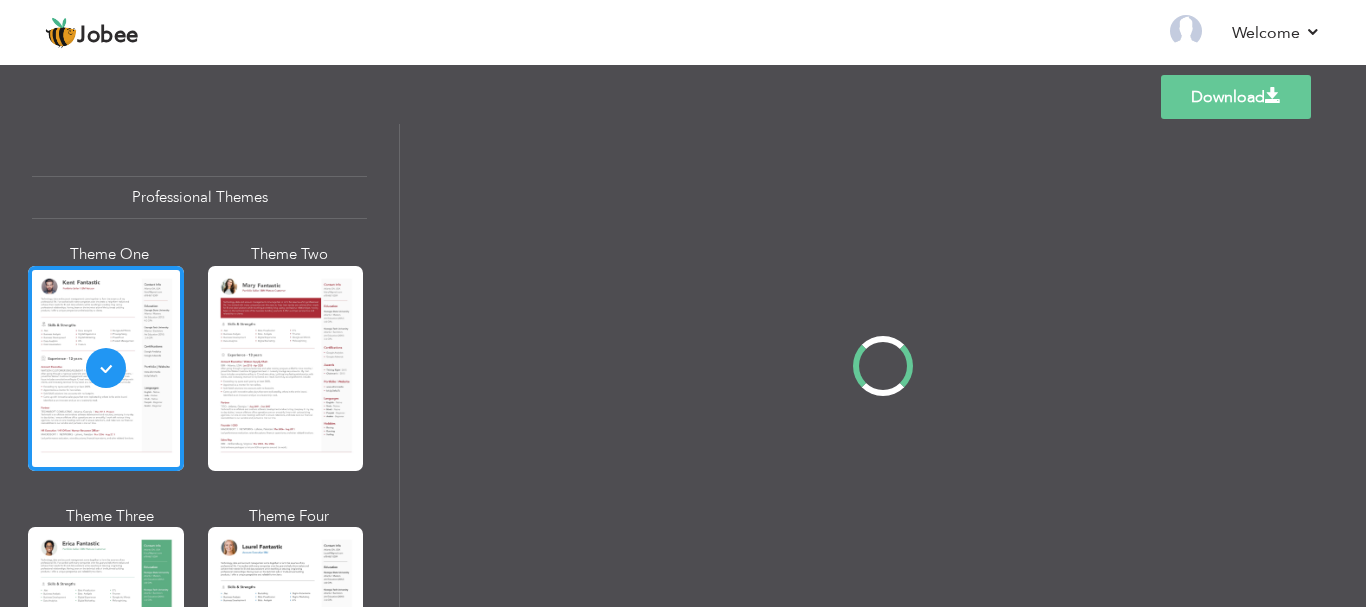 click at bounding box center [883, 365] 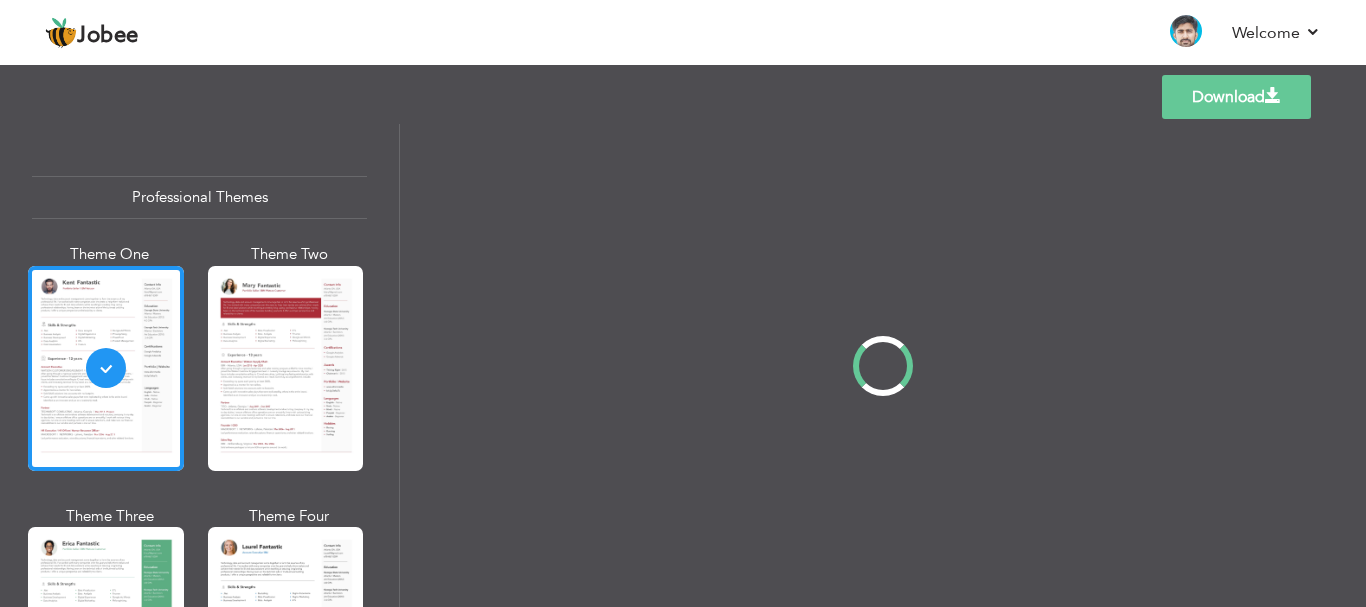 scroll, scrollTop: 0, scrollLeft: 0, axis: both 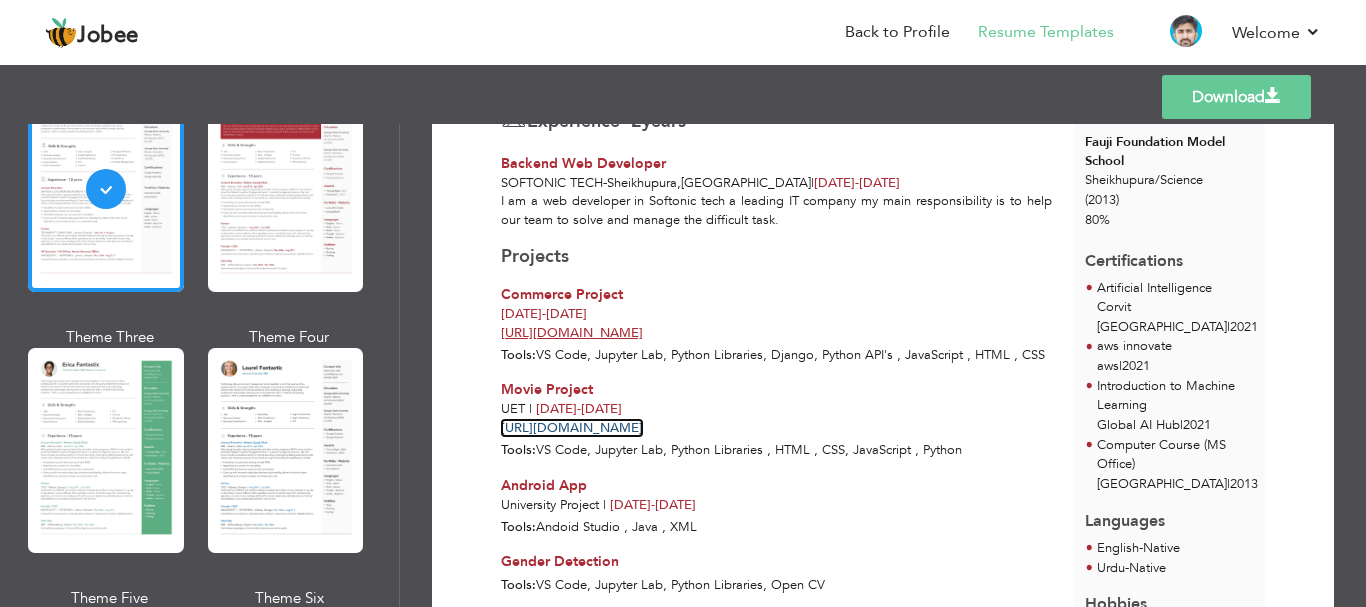 click on "[URL][DOMAIN_NAME]" at bounding box center (572, 428) 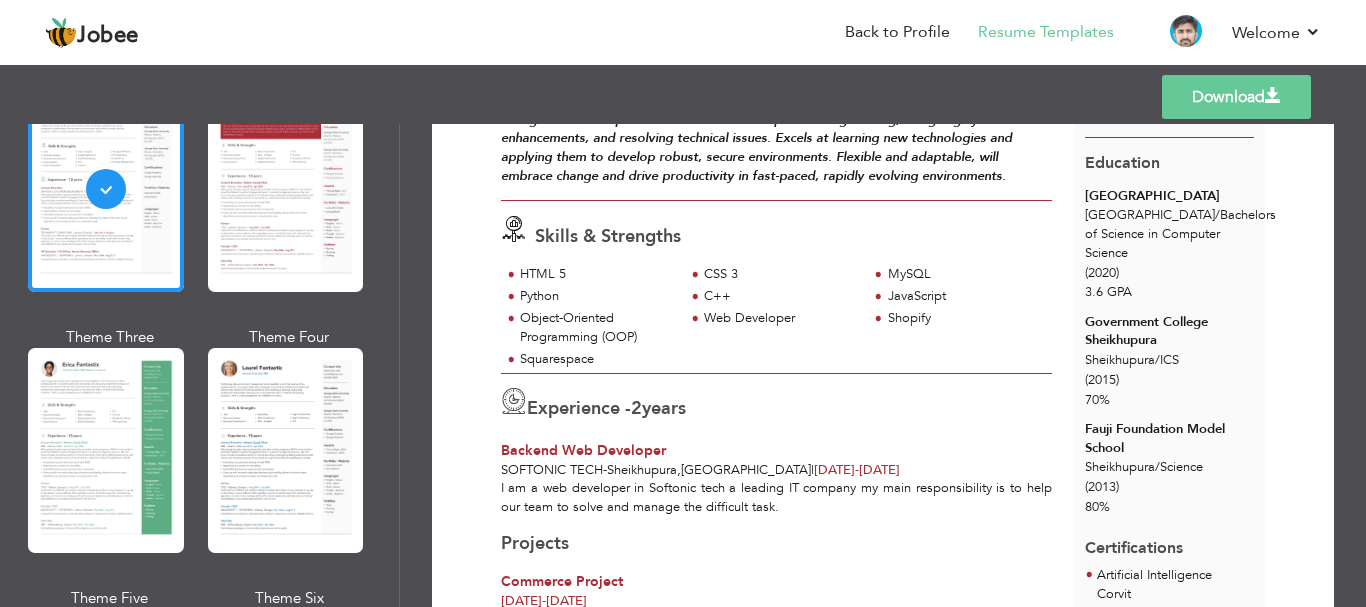 scroll, scrollTop: 92, scrollLeft: 0, axis: vertical 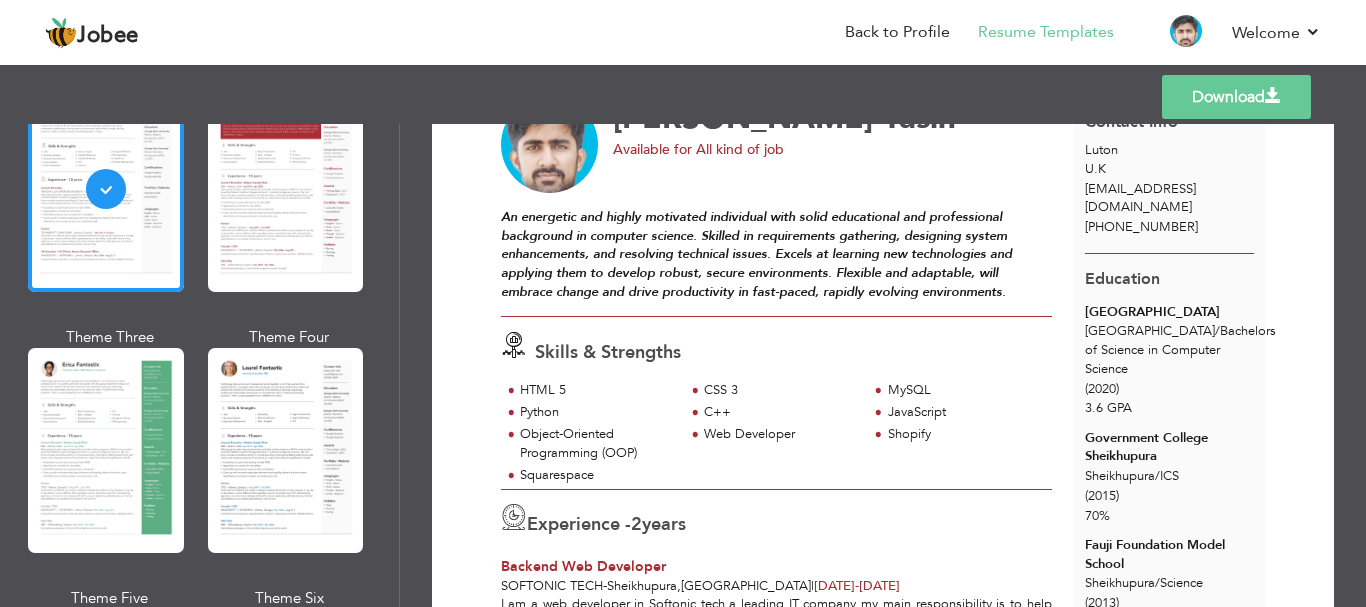 click on "[GEOGRAPHIC_DATA]
/
Bachelors of Science in Computer Science" at bounding box center (1180, 349) 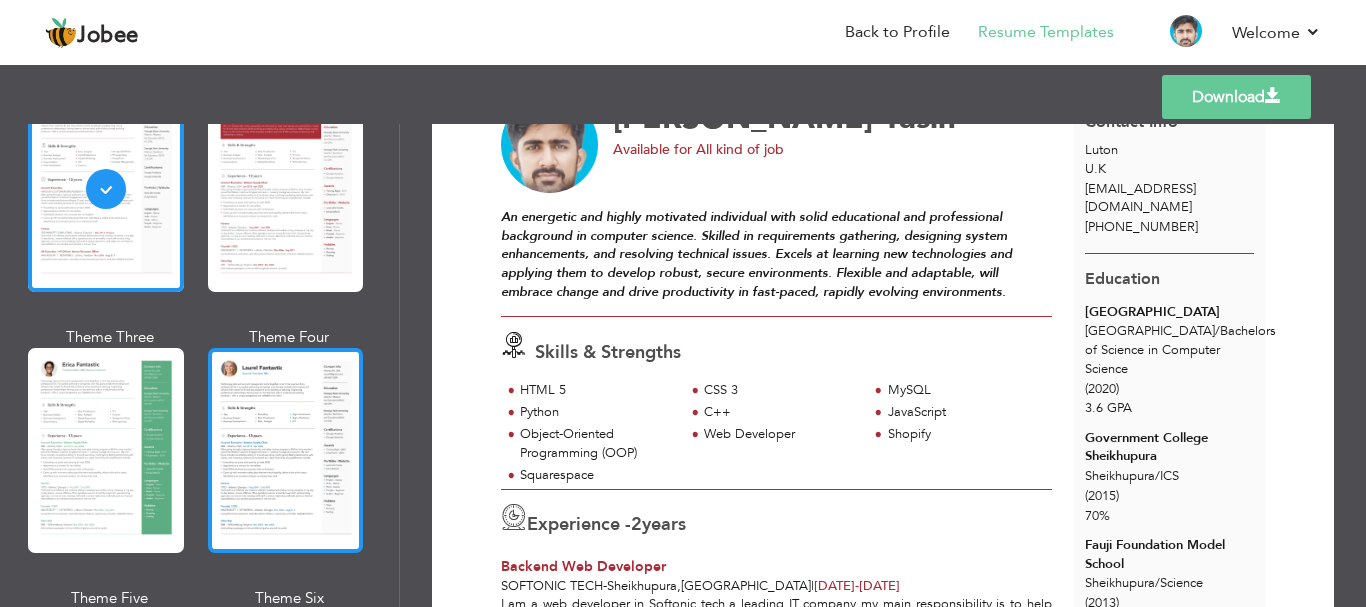 click at bounding box center [286, 450] 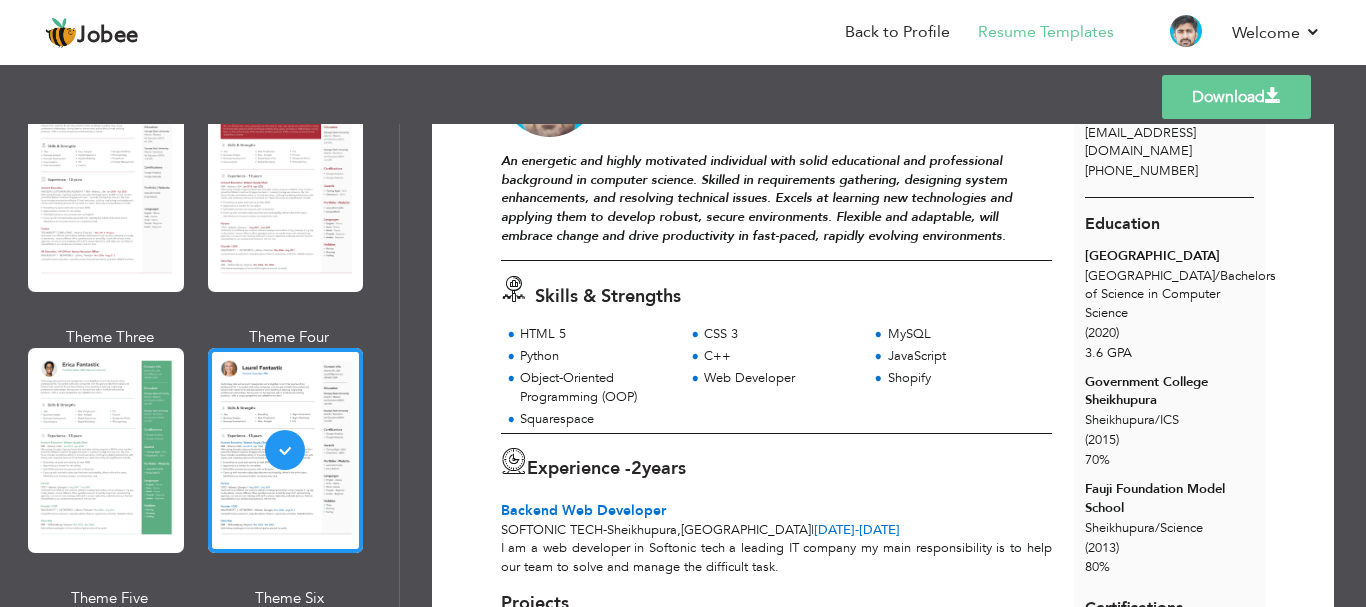 scroll, scrollTop: 149, scrollLeft: 0, axis: vertical 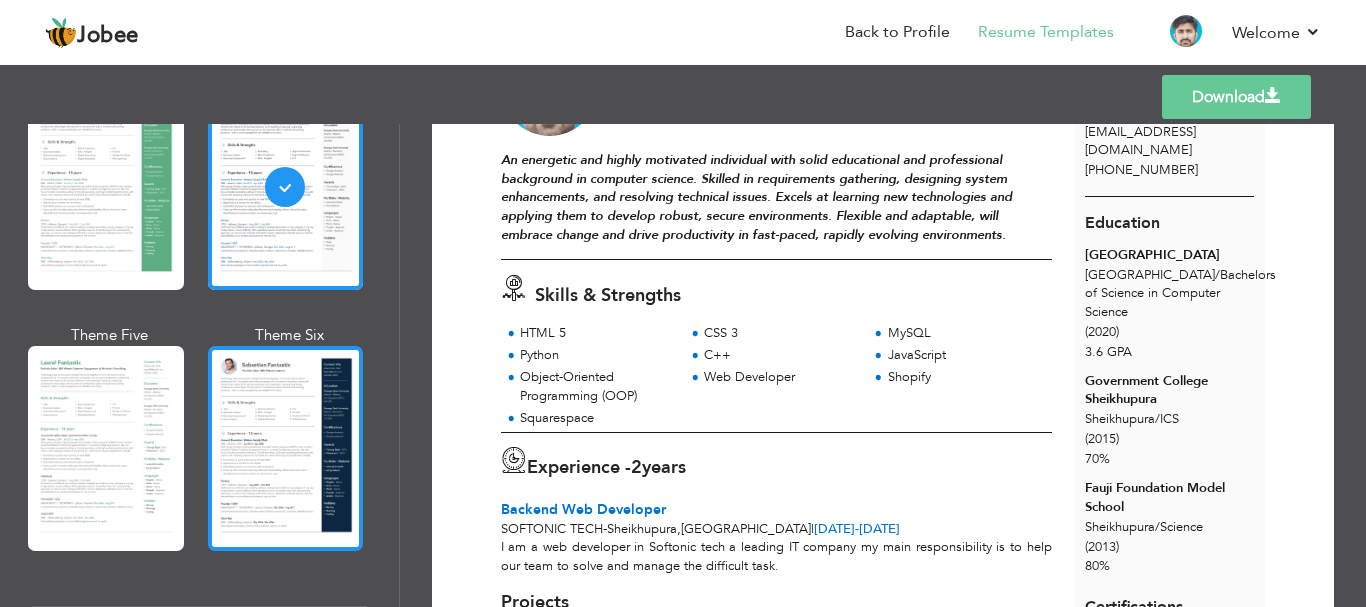click at bounding box center [286, 448] 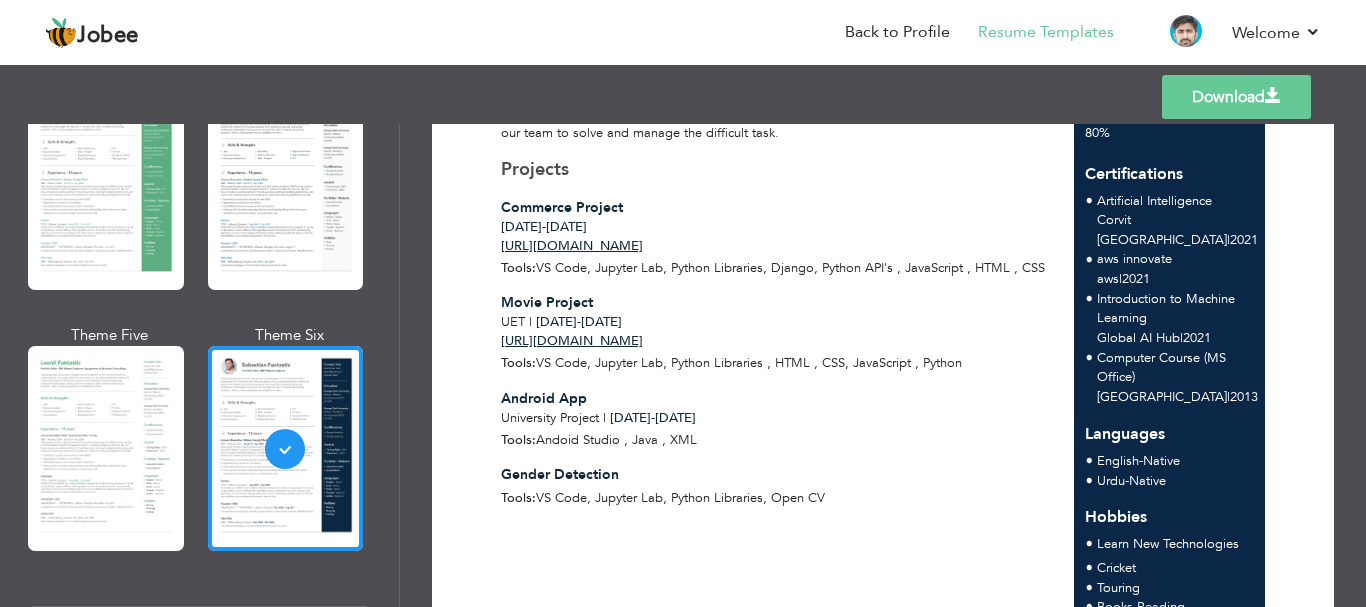 scroll, scrollTop: 579, scrollLeft: 0, axis: vertical 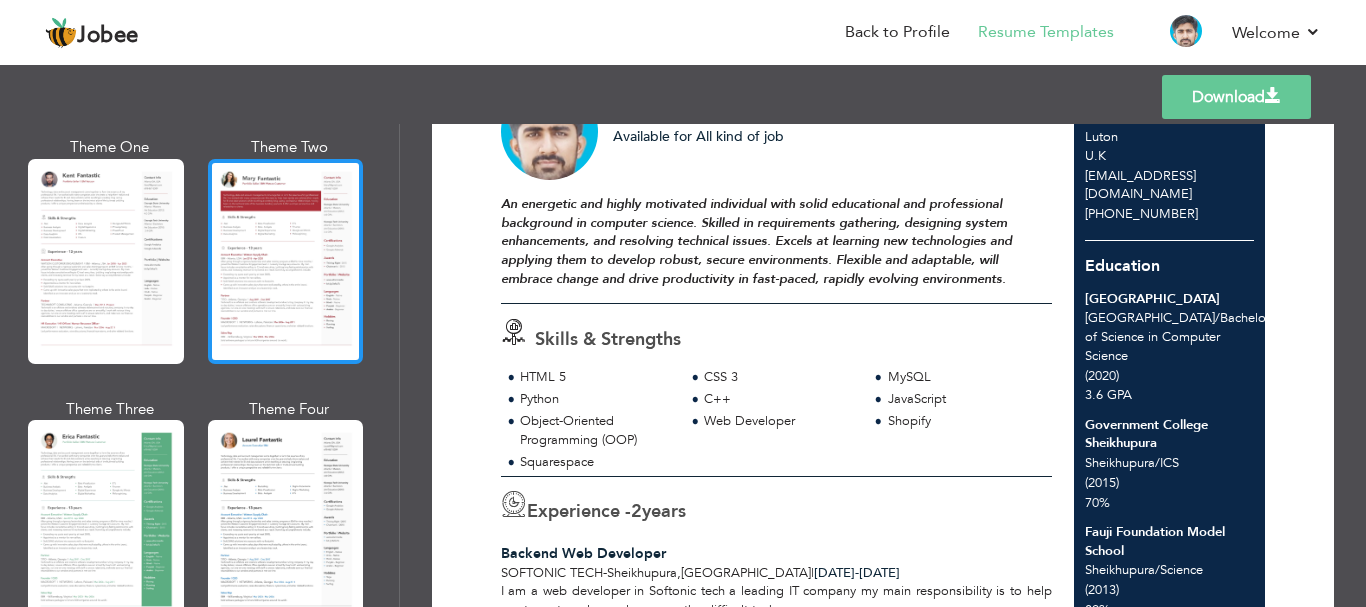click at bounding box center (286, 261) 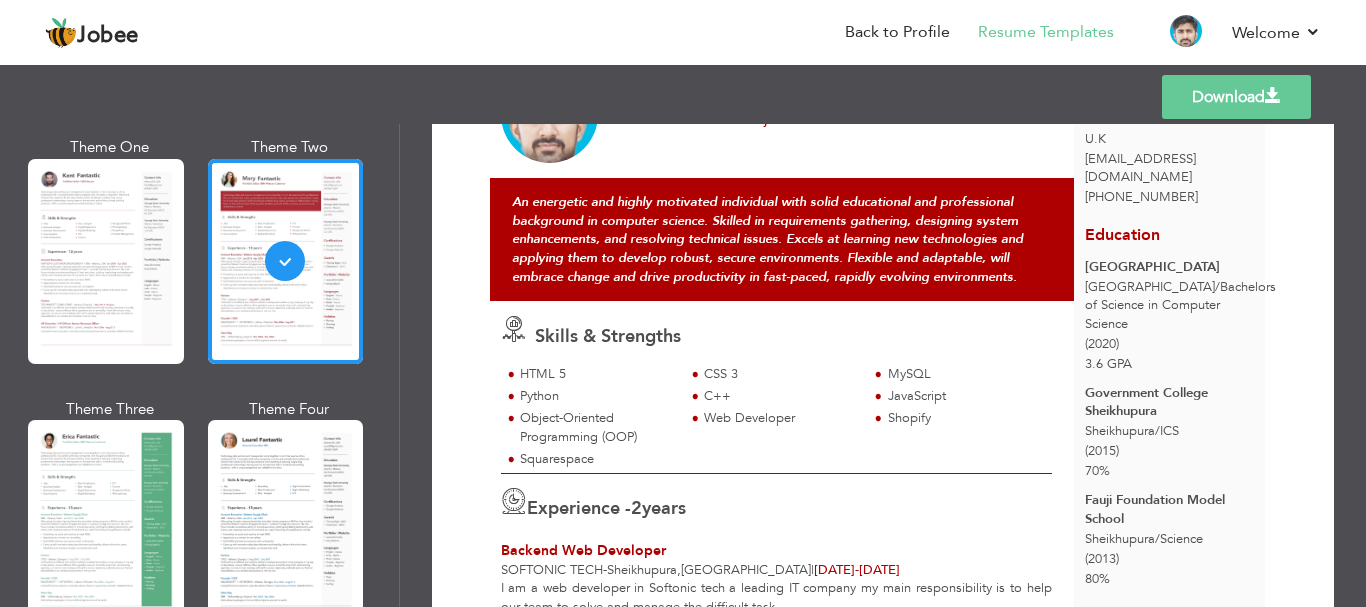 scroll, scrollTop: 0, scrollLeft: 0, axis: both 